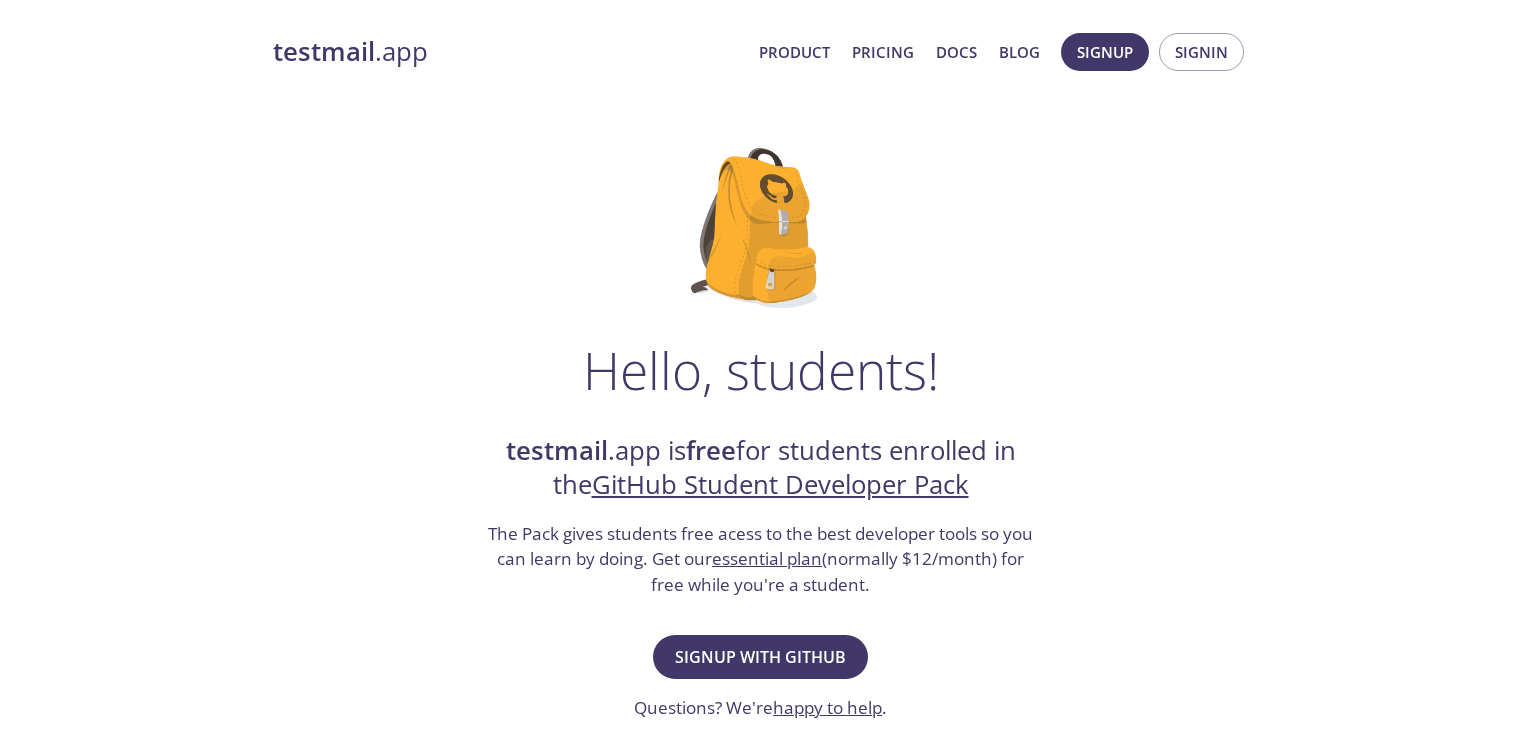 scroll, scrollTop: 0, scrollLeft: 0, axis: both 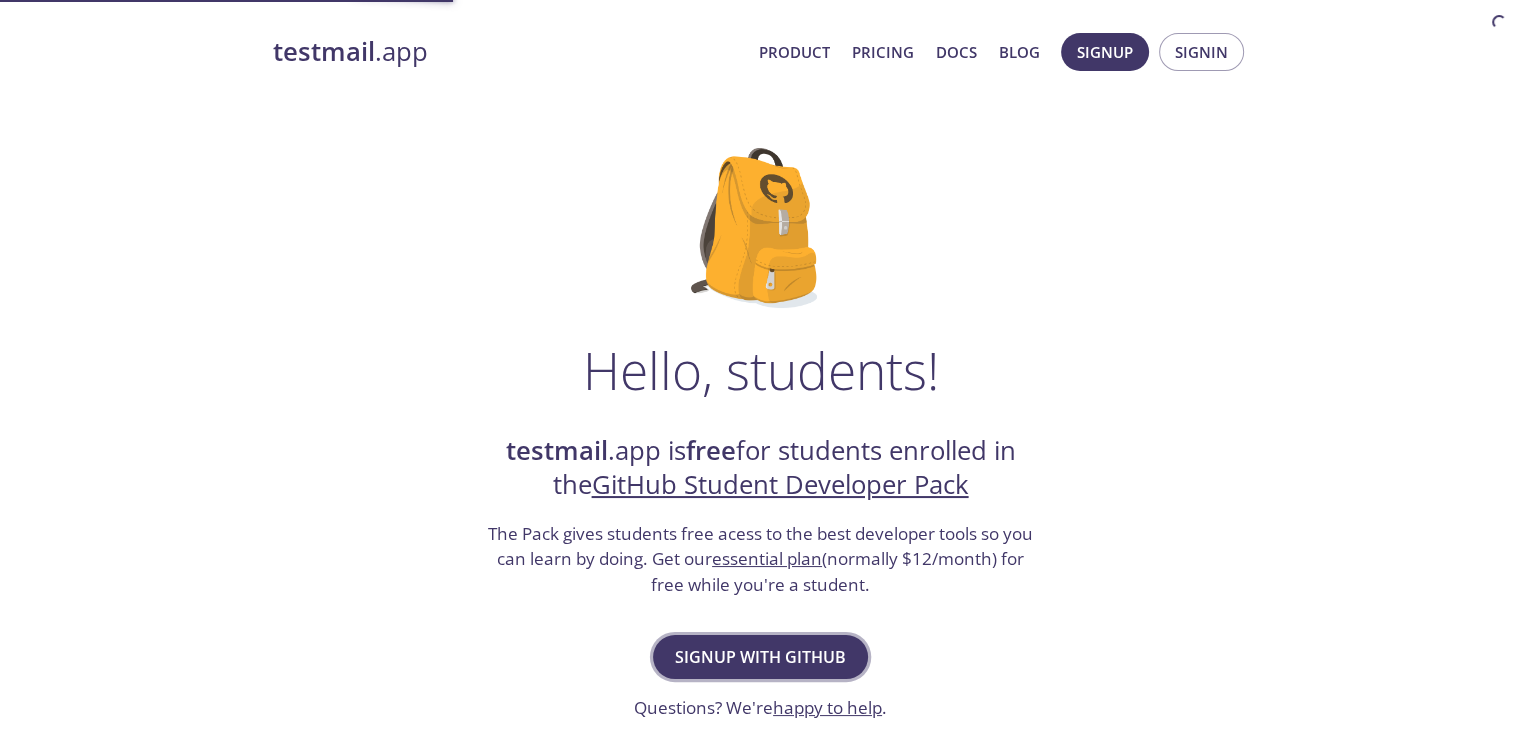 click on "Signup with GitHub" at bounding box center [760, 657] 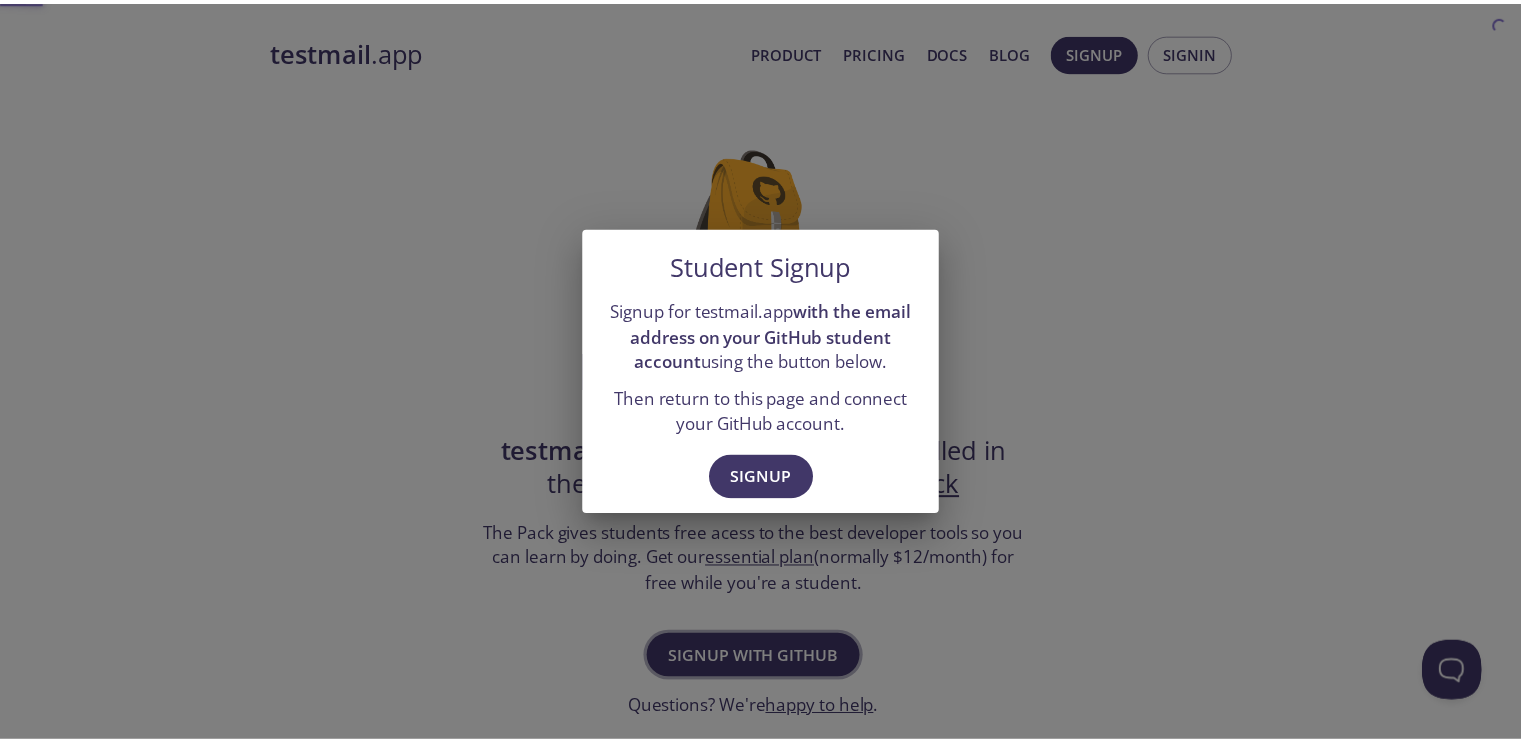 scroll, scrollTop: 0, scrollLeft: 0, axis: both 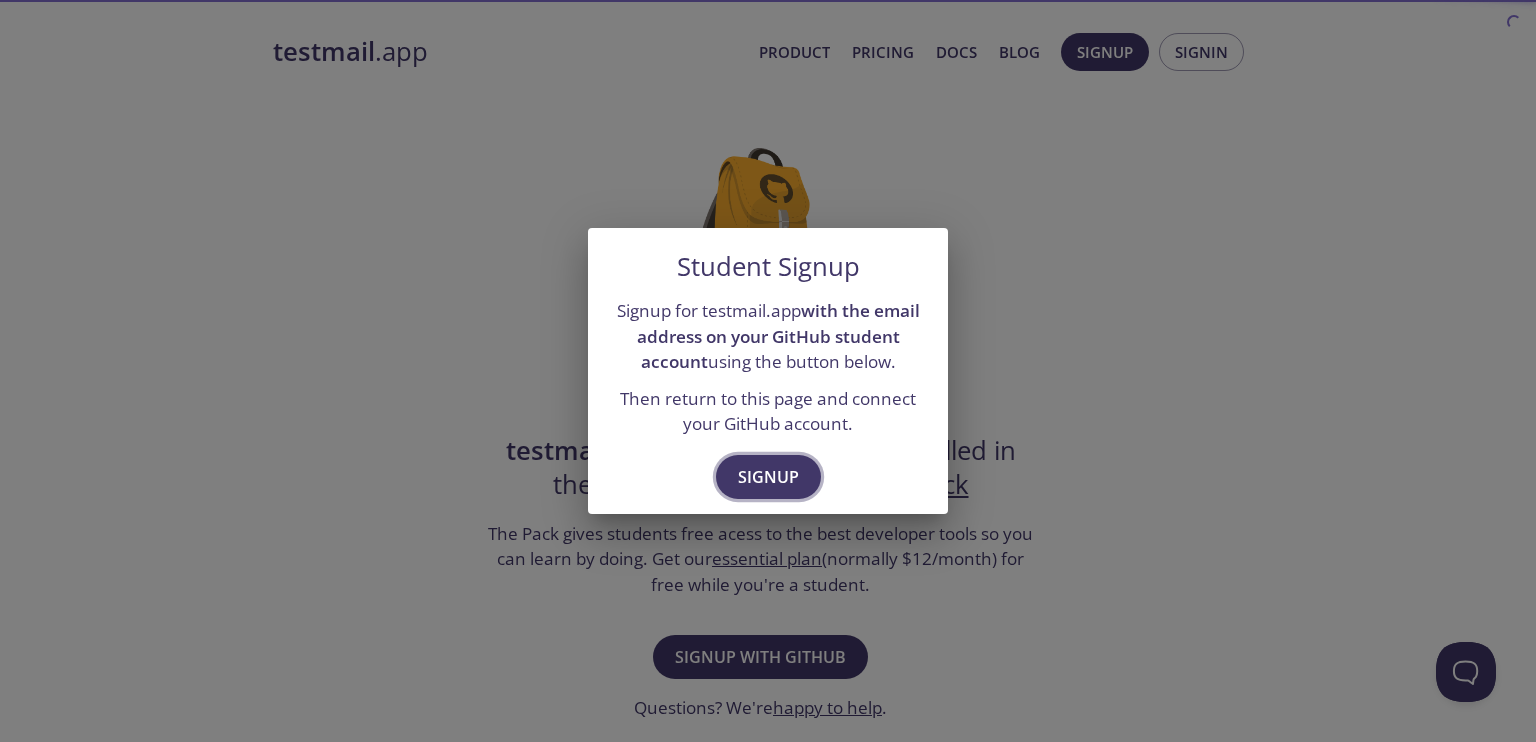 click on "Signup" at bounding box center (768, 477) 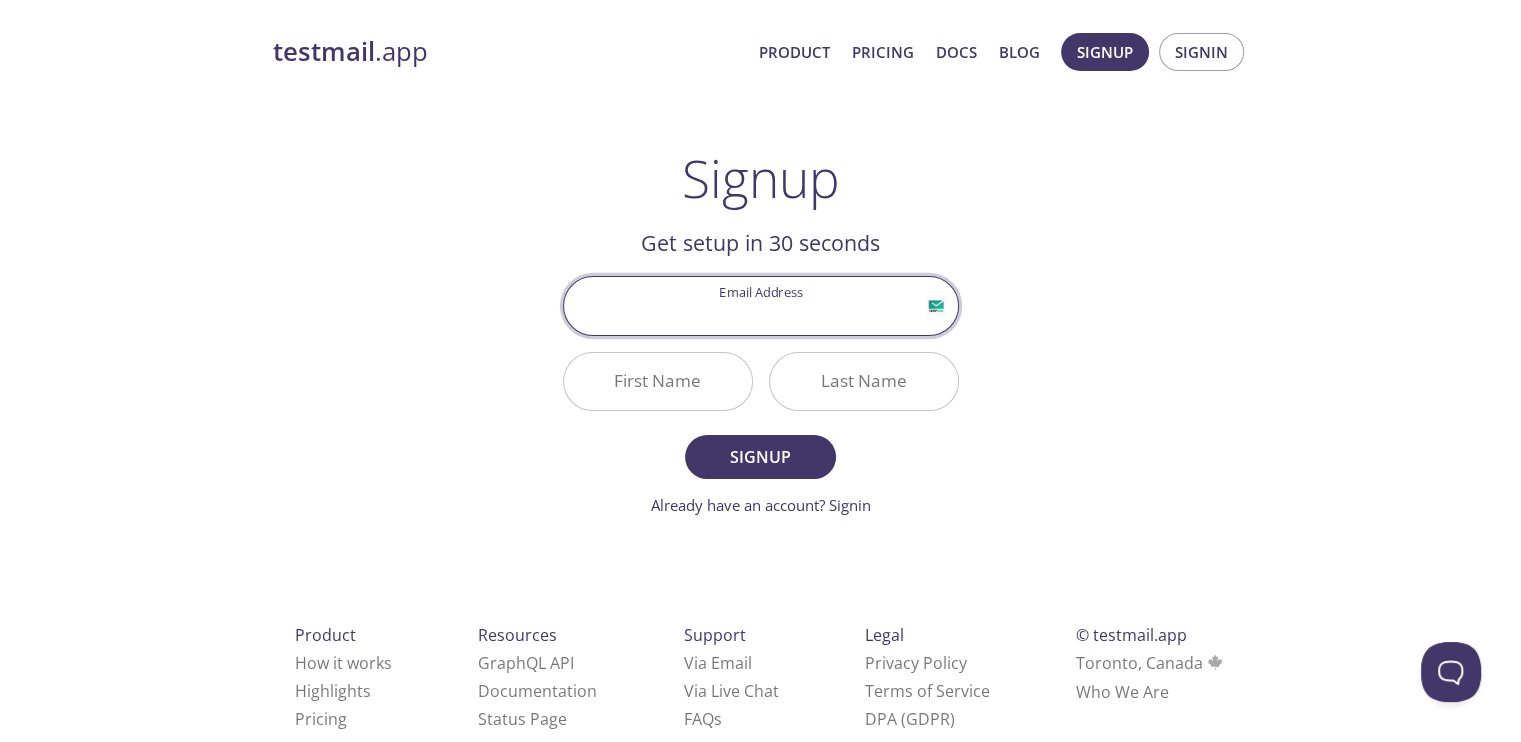 click on "Email Address" at bounding box center (761, 305) 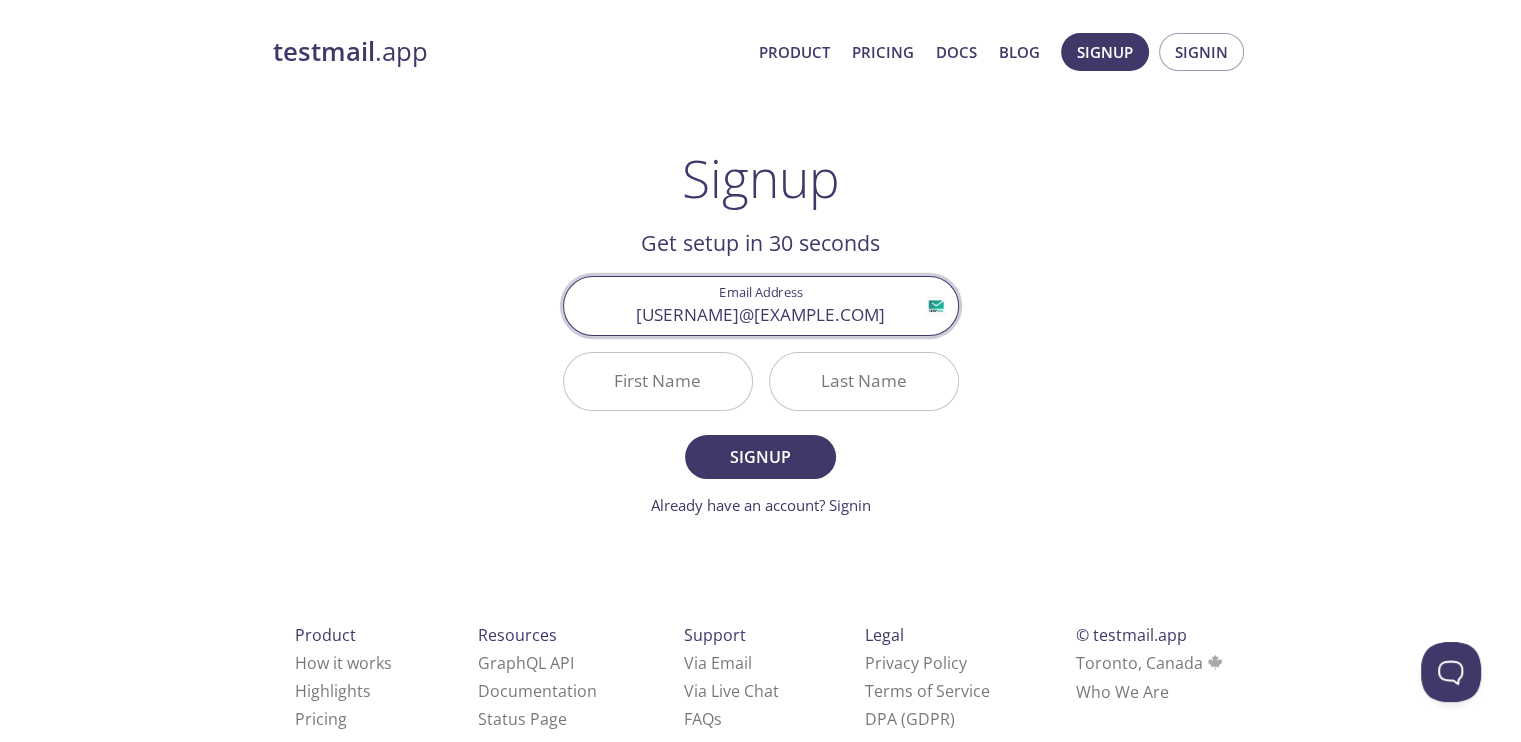 type on "[EMAIL]" 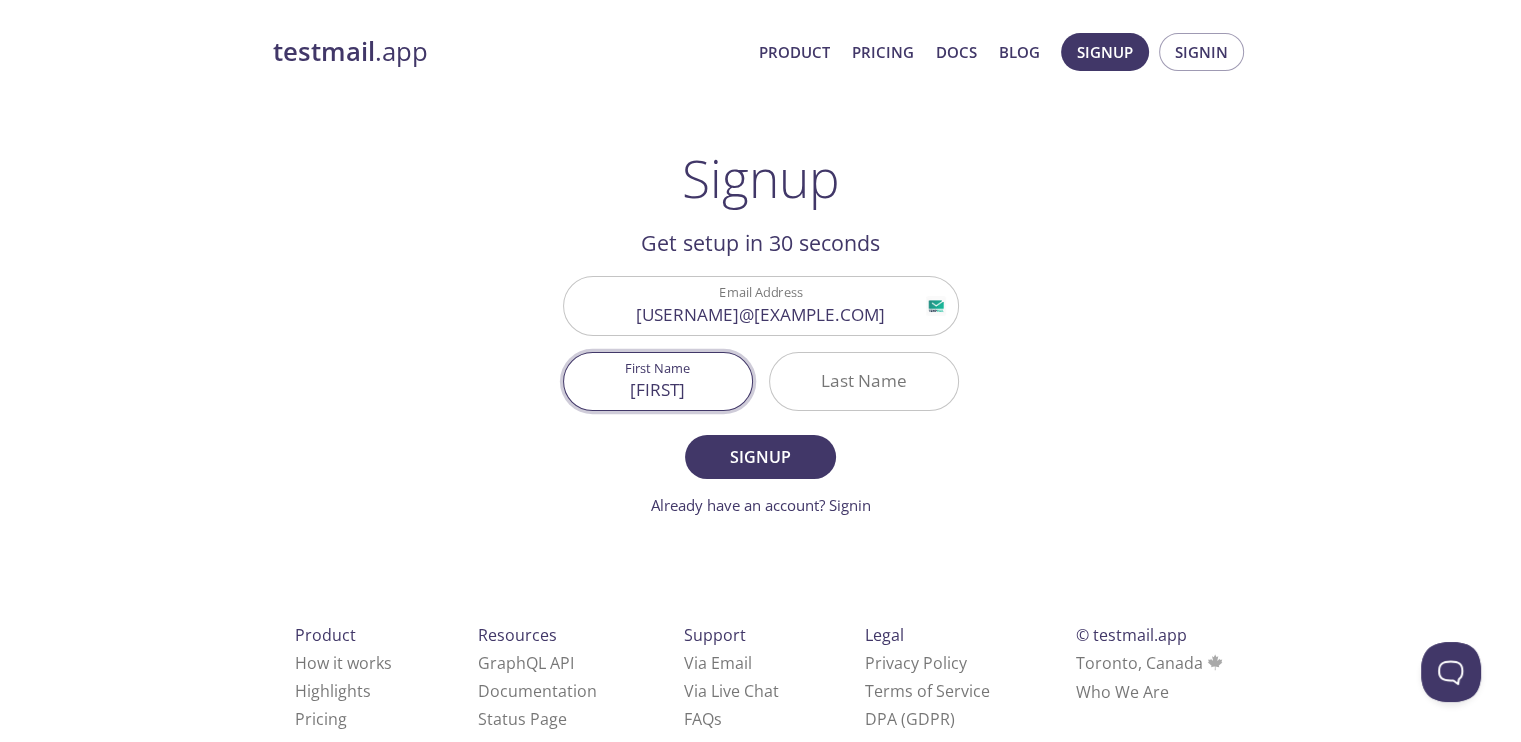 type on "[FIRST]" 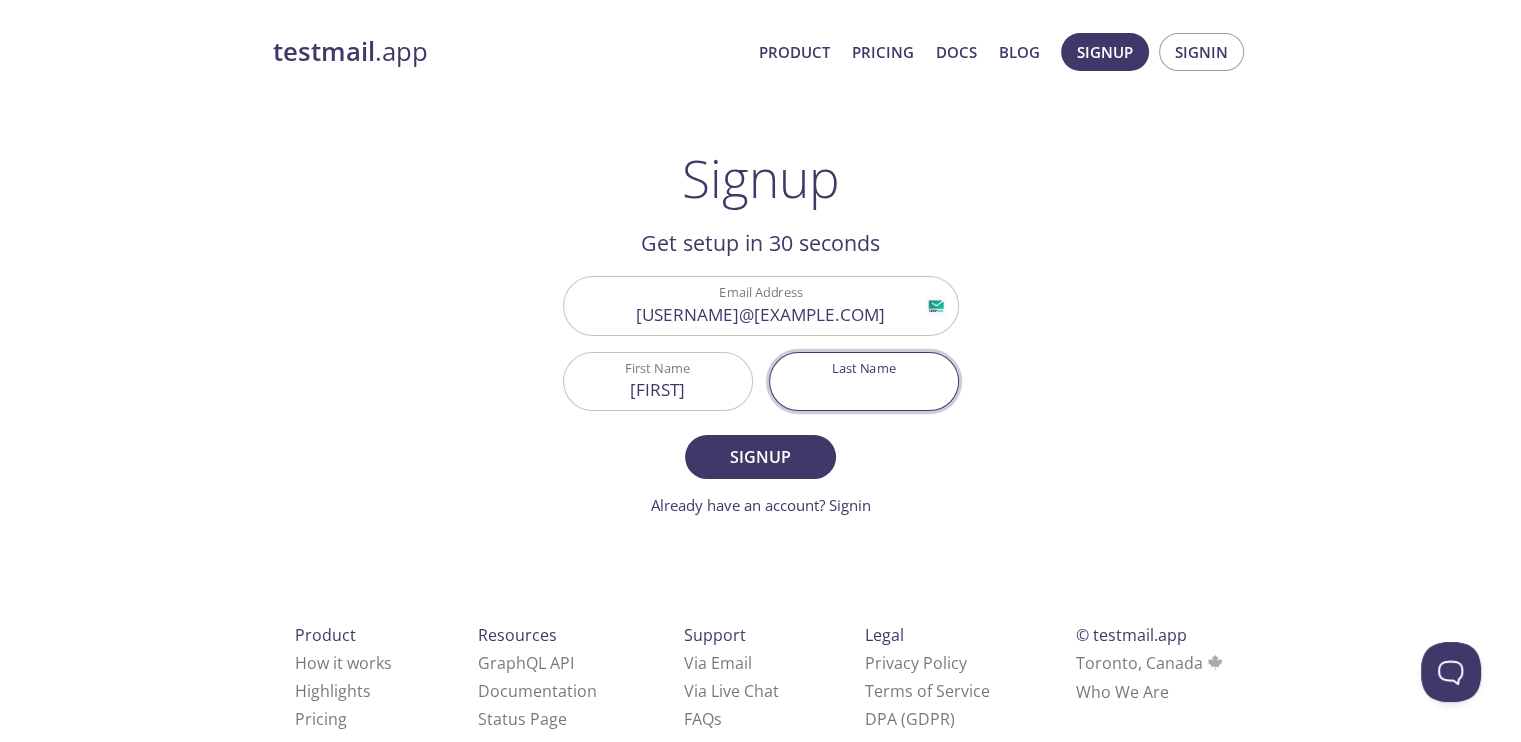 click on "Last Name" at bounding box center [864, 381] 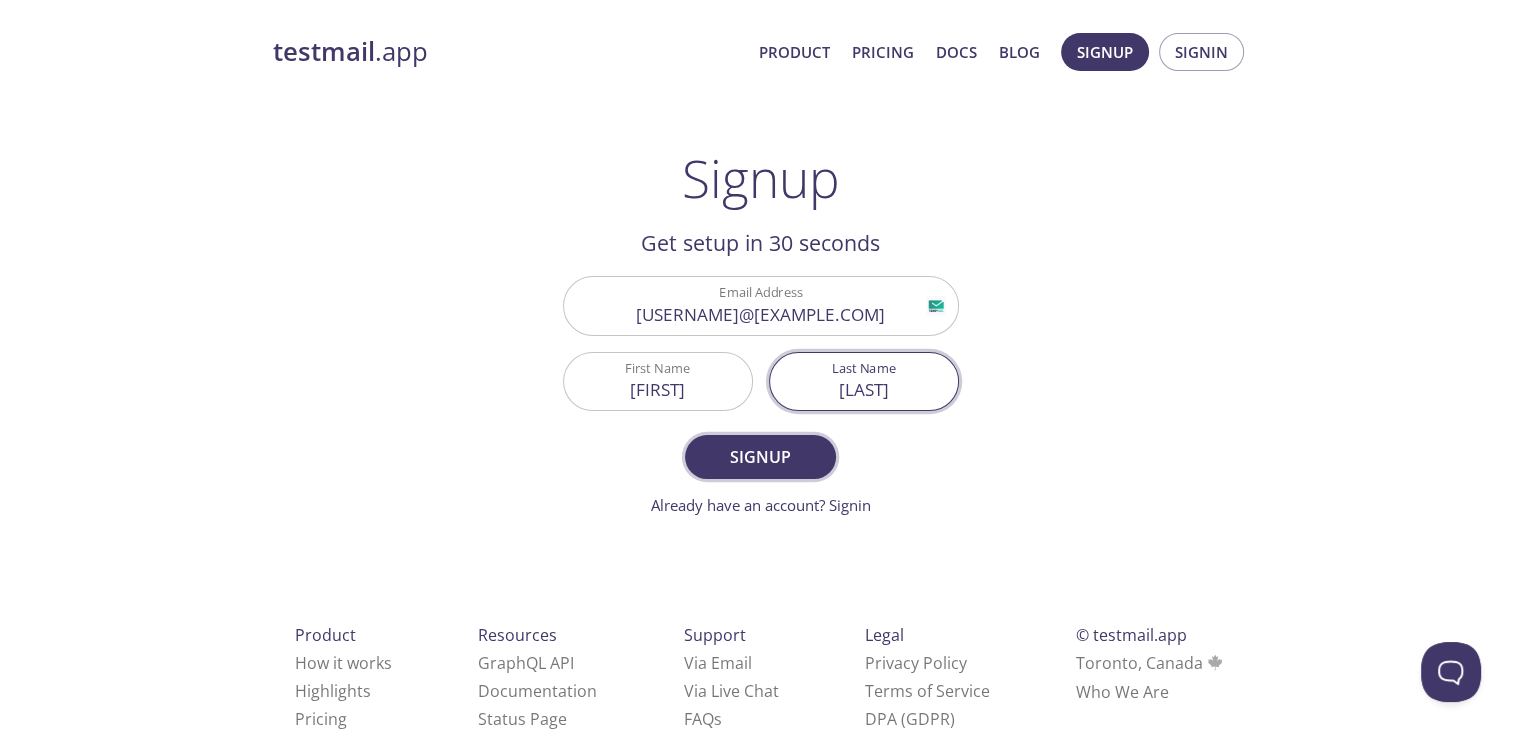 type on "[LAST]" 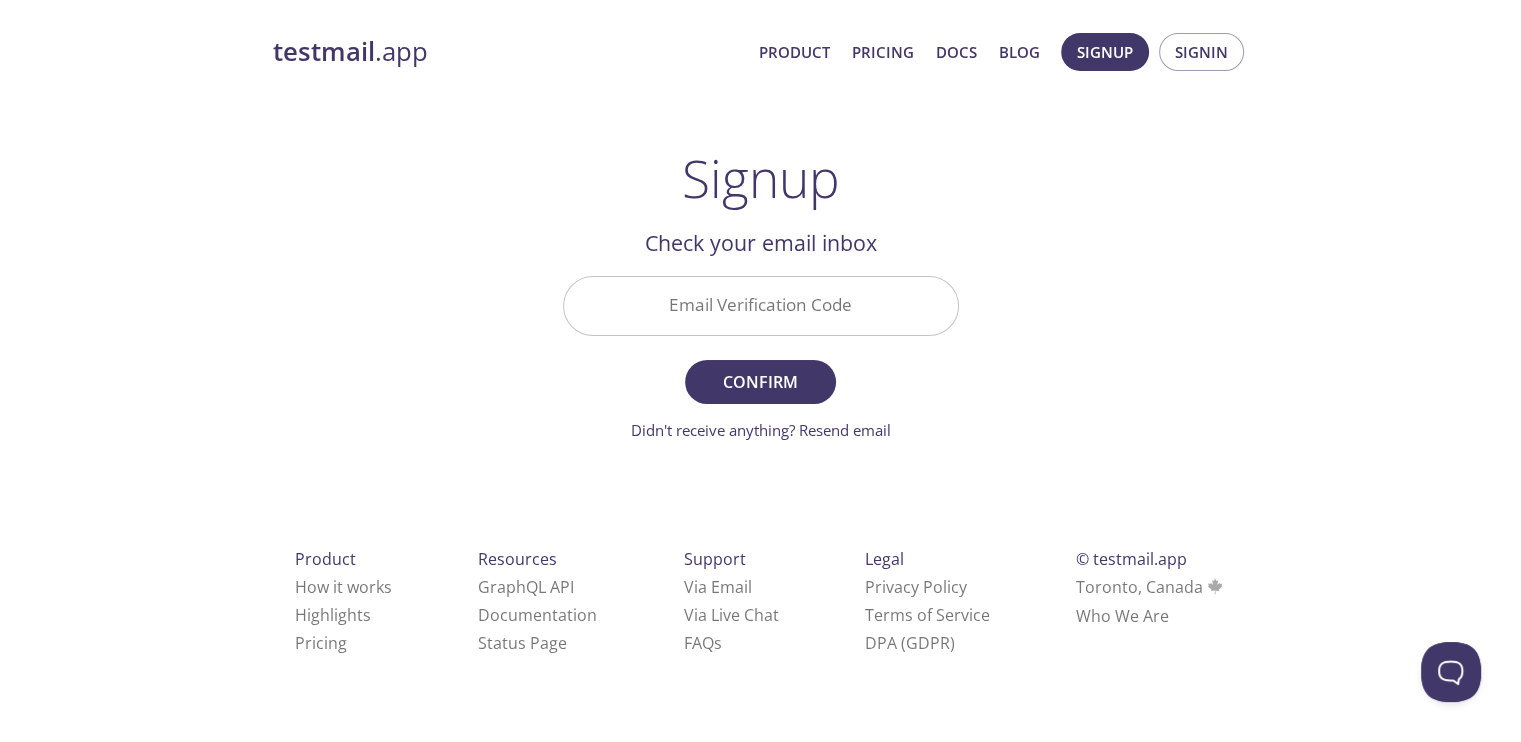 scroll, scrollTop: 0, scrollLeft: 0, axis: both 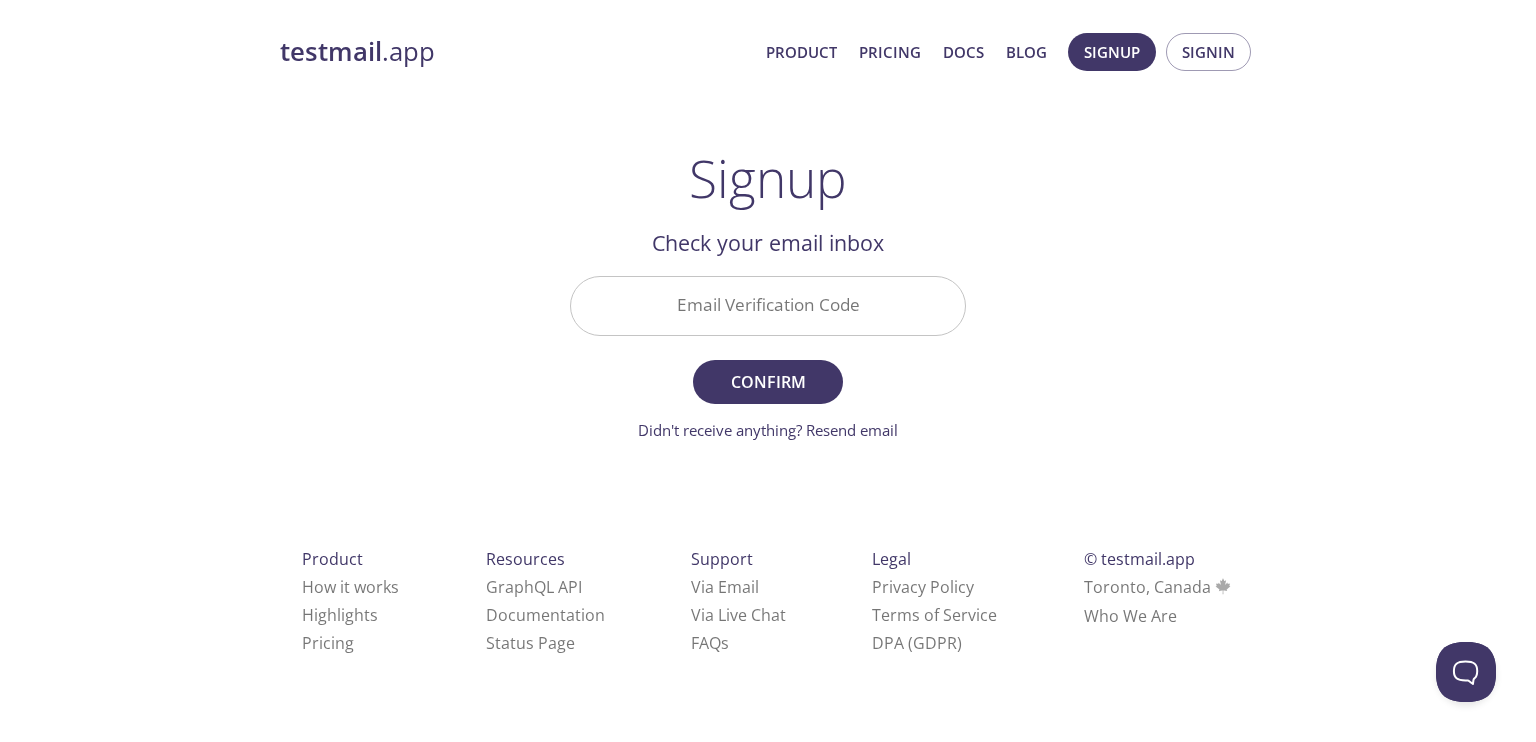 click on "Email Verification Code" at bounding box center (768, 305) 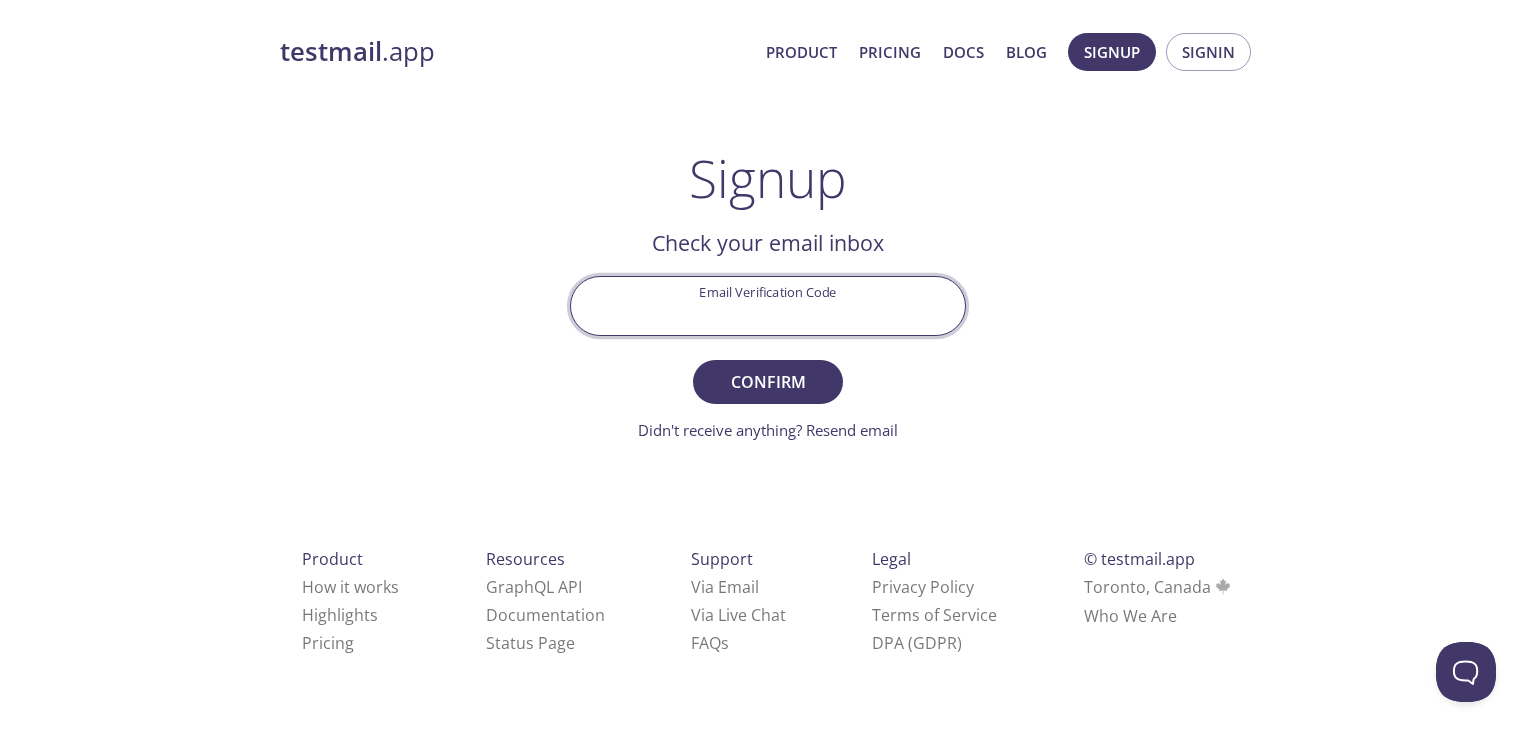 paste on "CC43PUE" 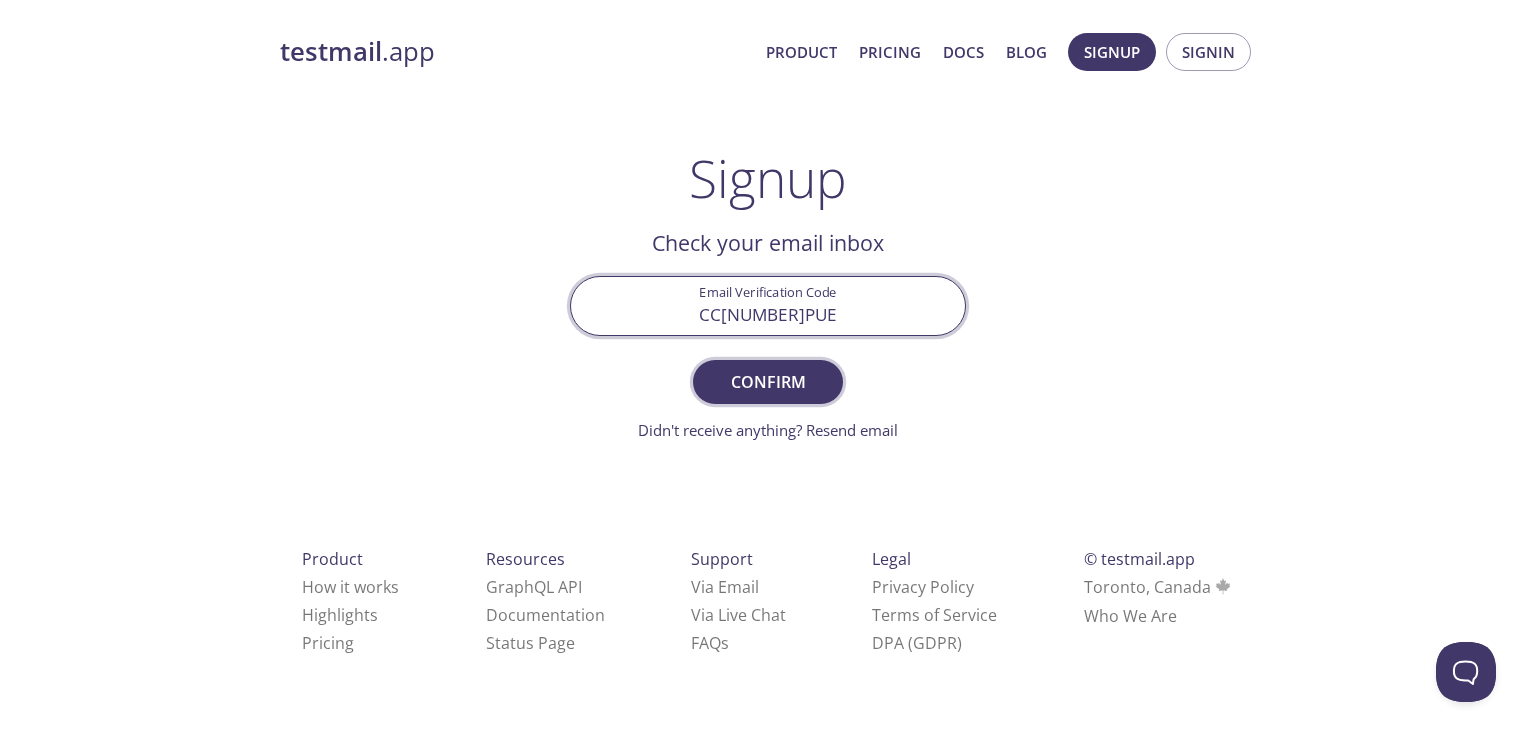 type on "CC43PUE" 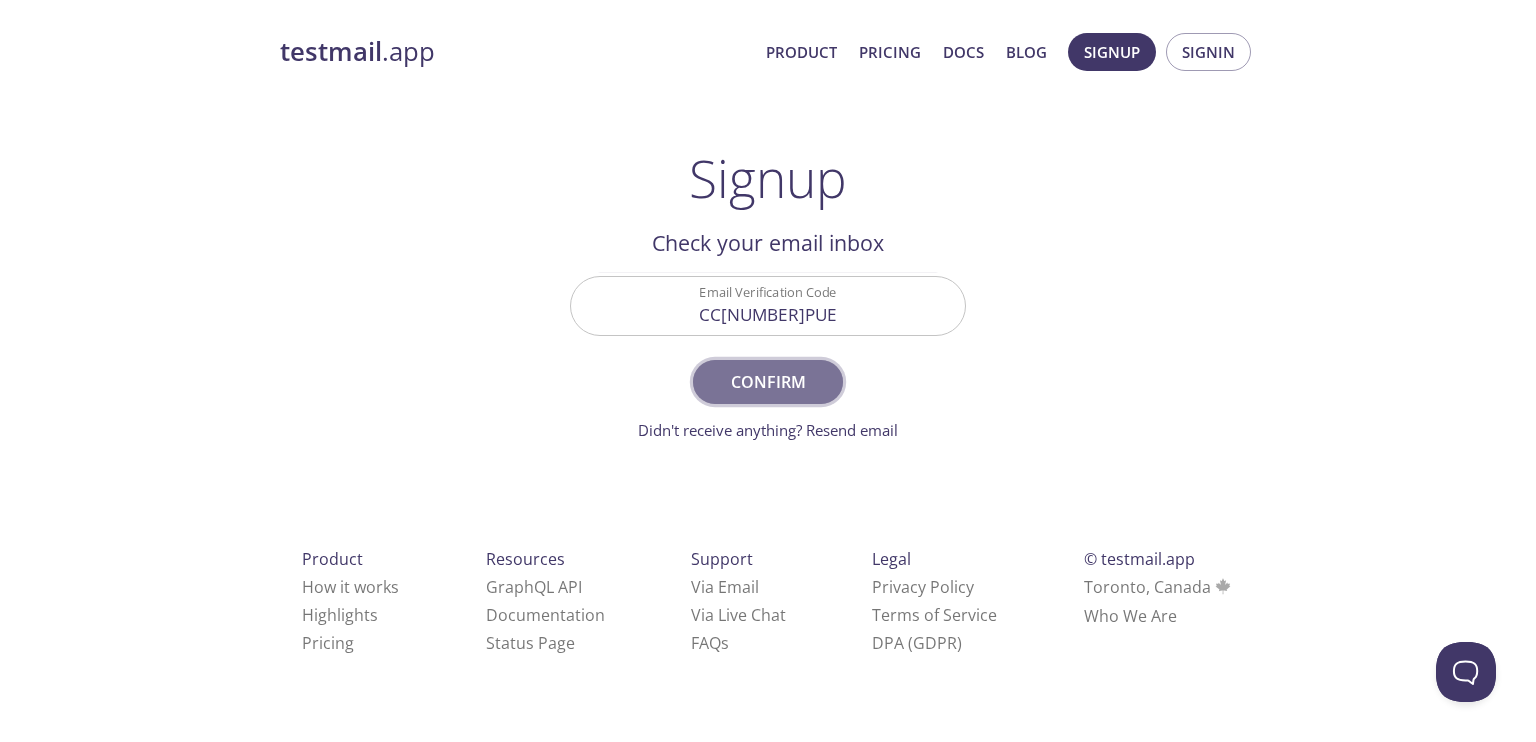 click on "Confirm" at bounding box center (768, 382) 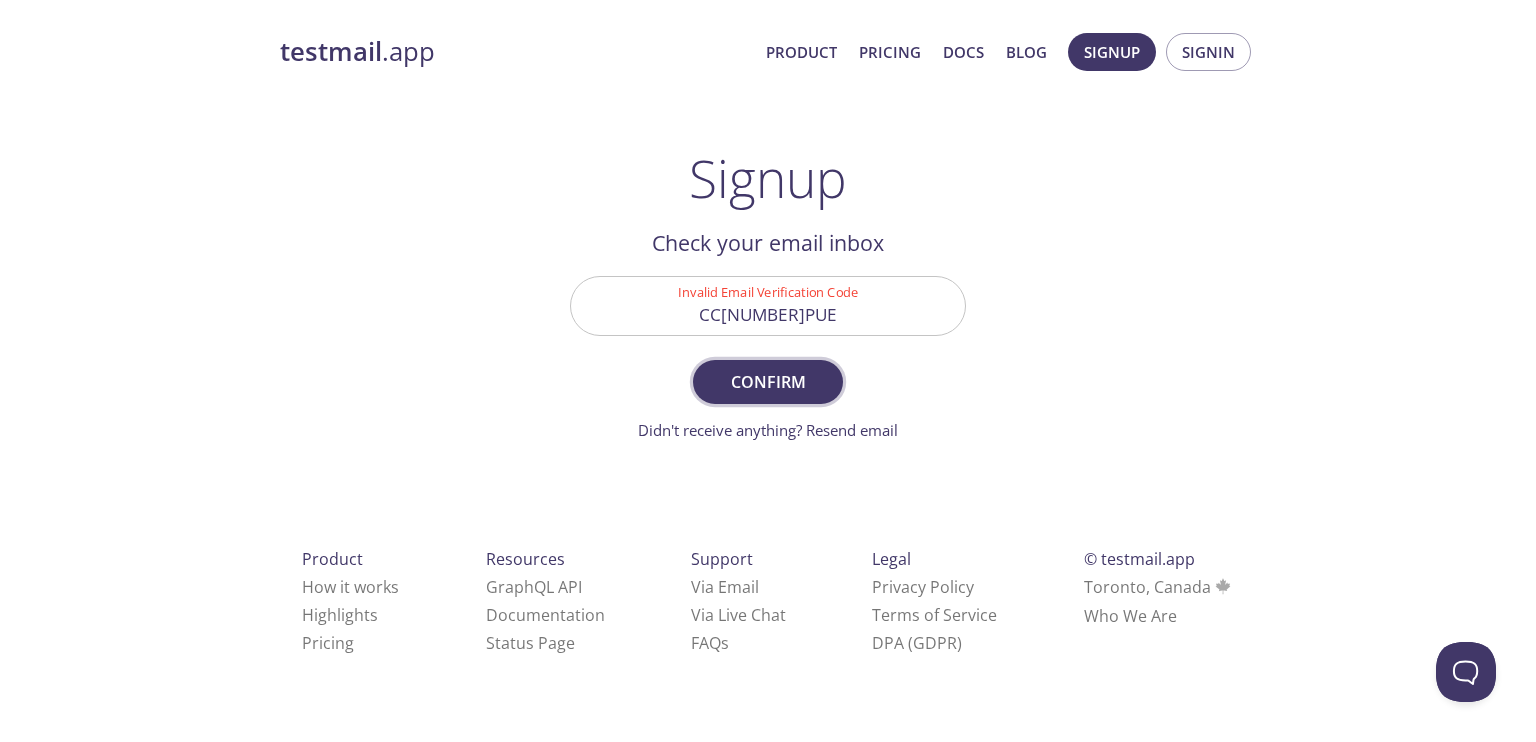 click on "Confirm" at bounding box center [768, 382] 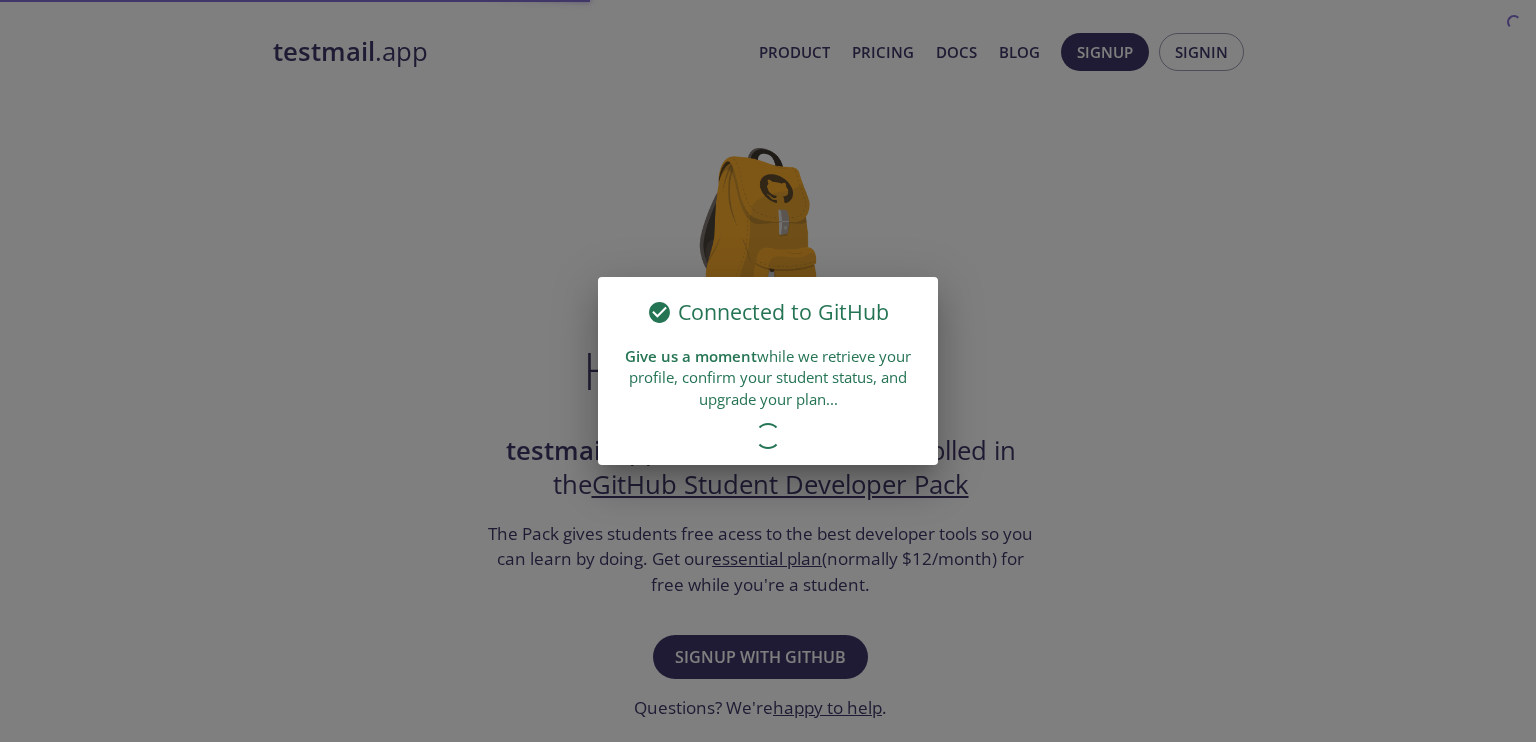 scroll, scrollTop: 0, scrollLeft: 0, axis: both 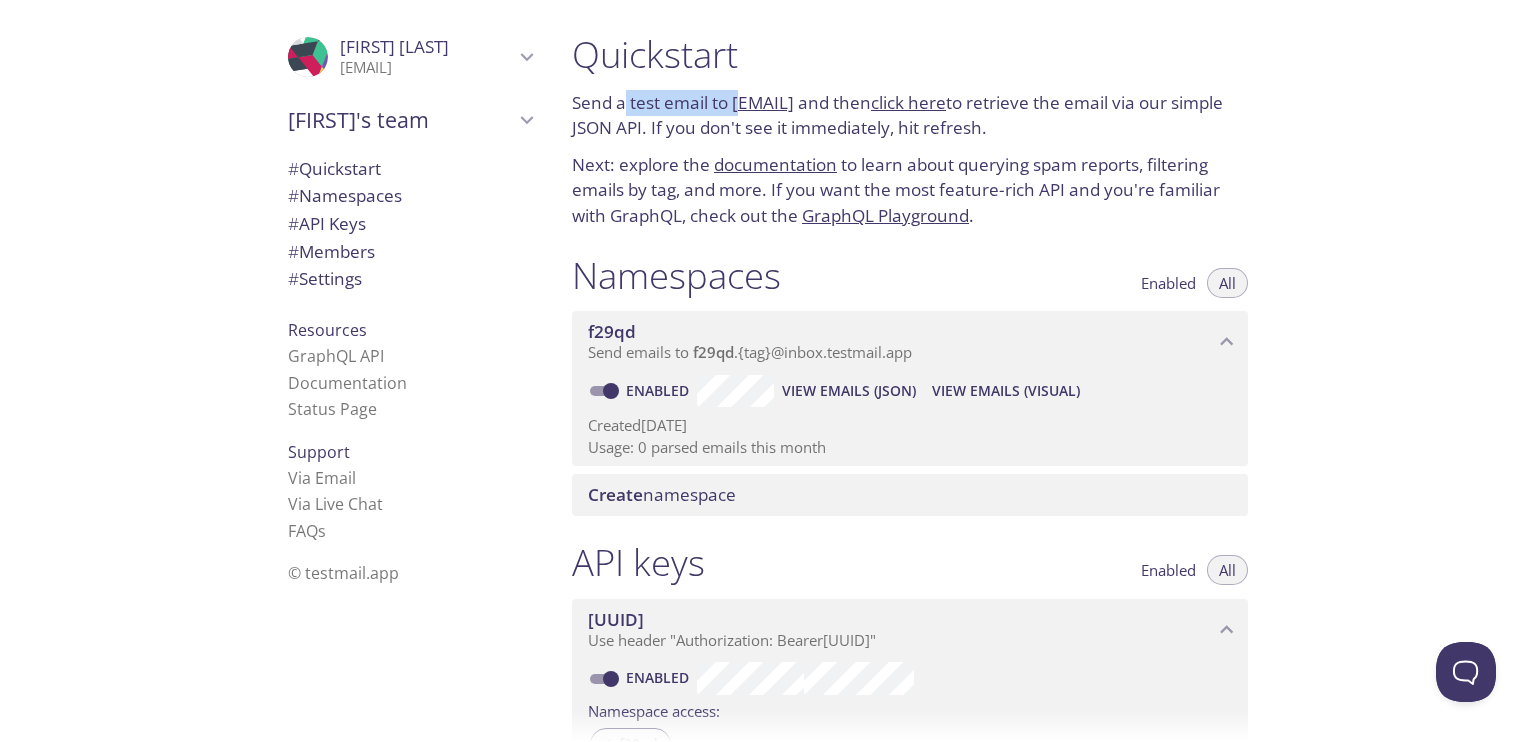 drag, startPoint x: 628, startPoint y: 101, endPoint x: 743, endPoint y: 103, distance: 115.01739 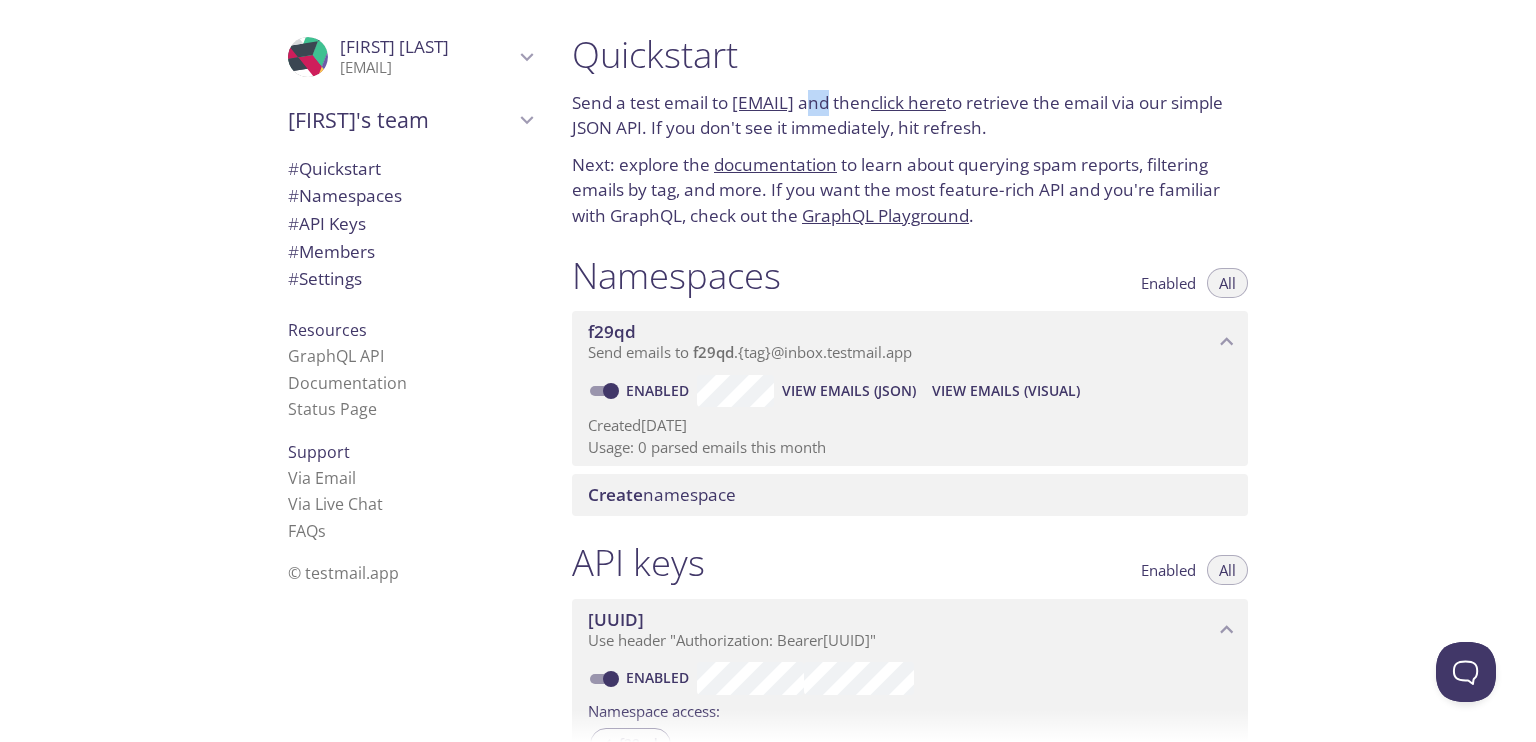drag, startPoint x: 993, startPoint y: 99, endPoint x: 1108, endPoint y: 97, distance: 115.01739 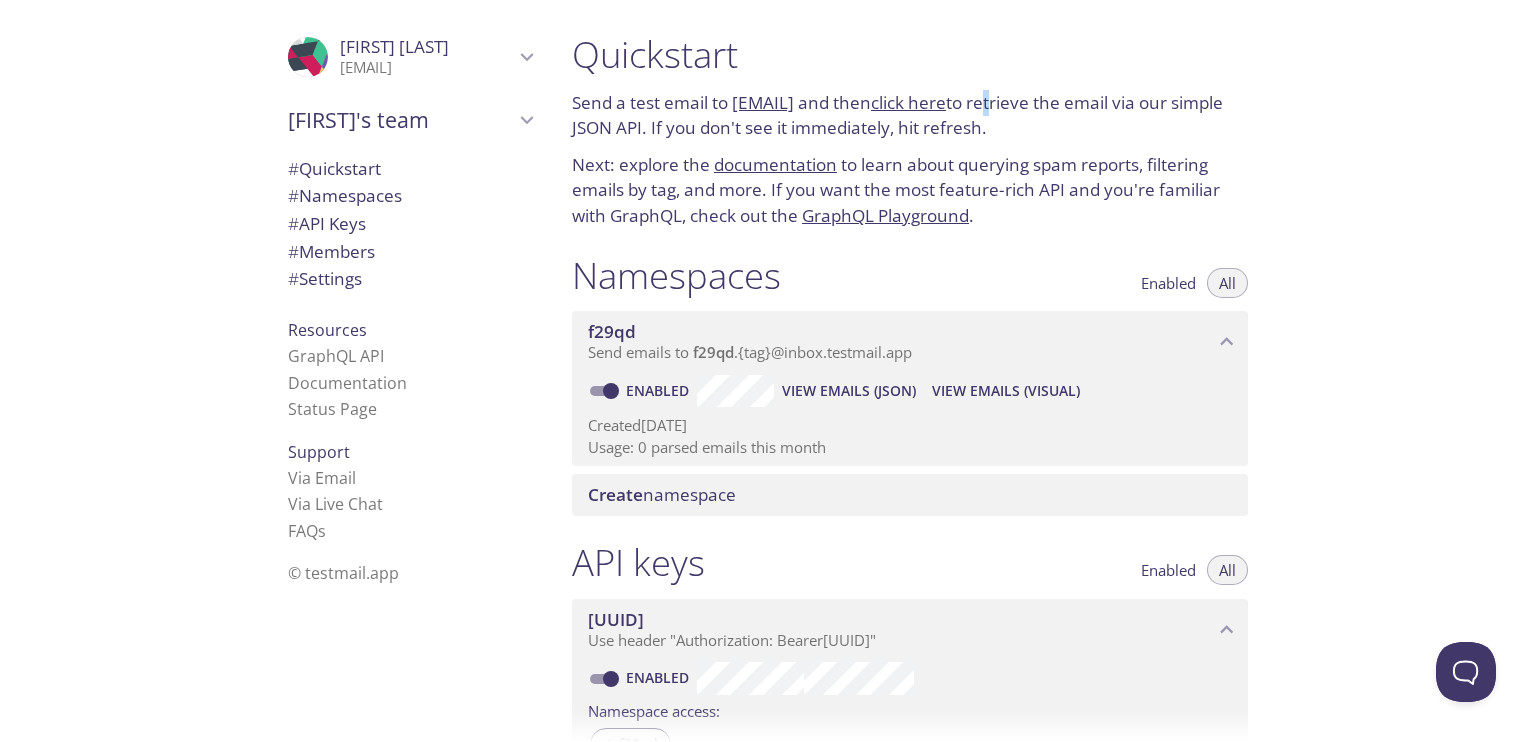 click on "Send a test email to   [EMAIL]   and then  click here  to retrieve the email via our simple JSON API. If you don't see it immediately, hit refresh." at bounding box center [910, 115] 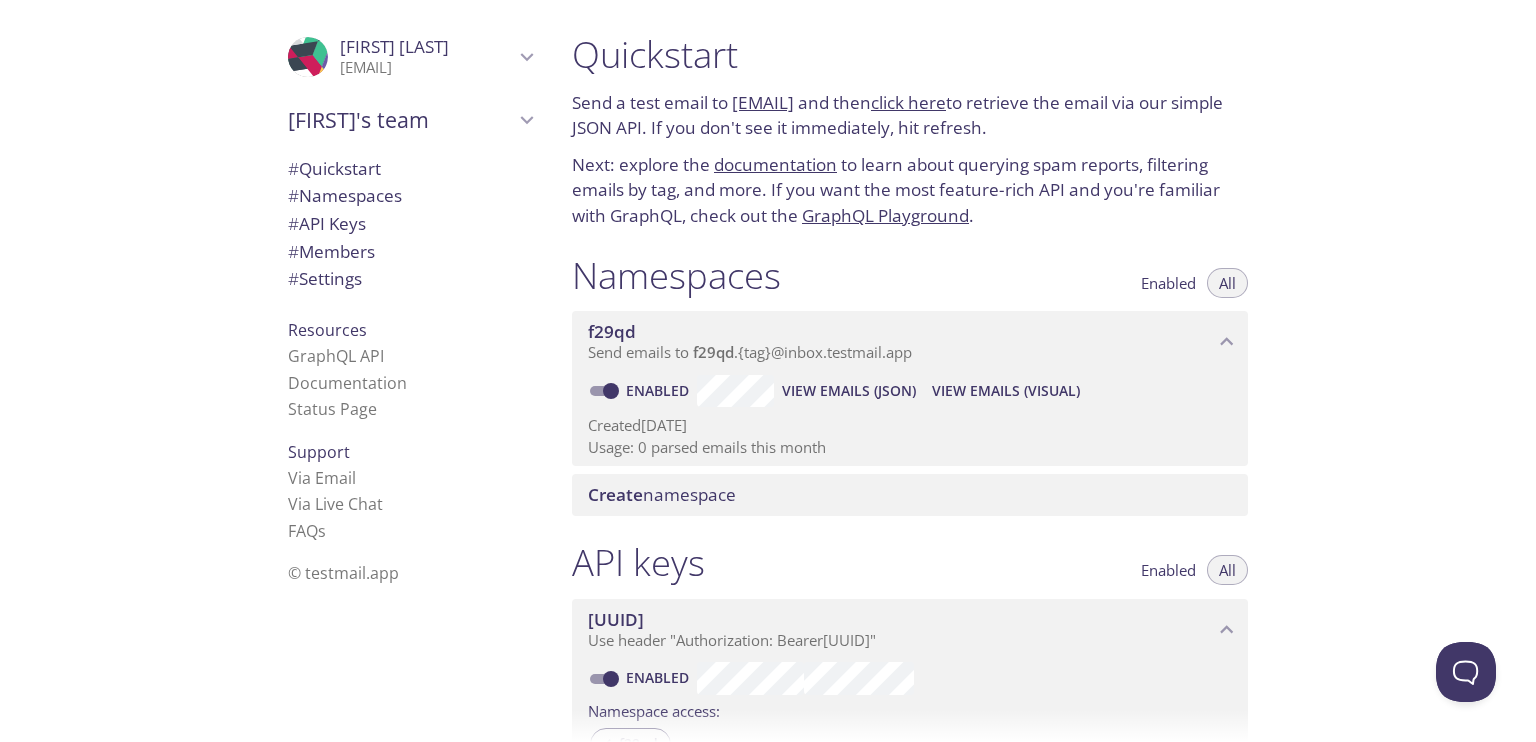 click on "Send a test email to   [EMAIL]   and then  click here  to retrieve the email via our simple JSON API. If you don't see it immediately, hit refresh." at bounding box center [910, 115] 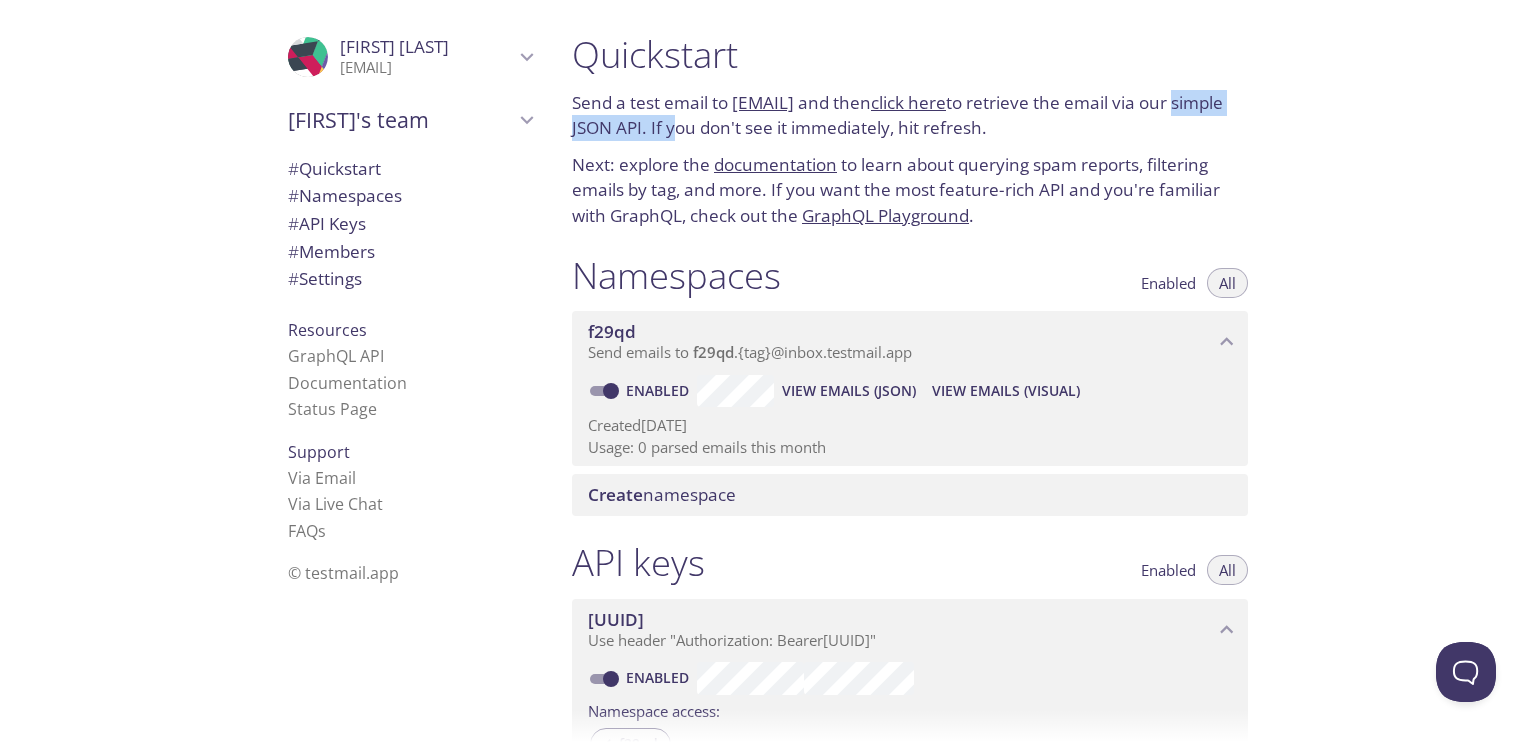 drag, startPoint x: 703, startPoint y: 130, endPoint x: 864, endPoint y: 141, distance: 161.37534 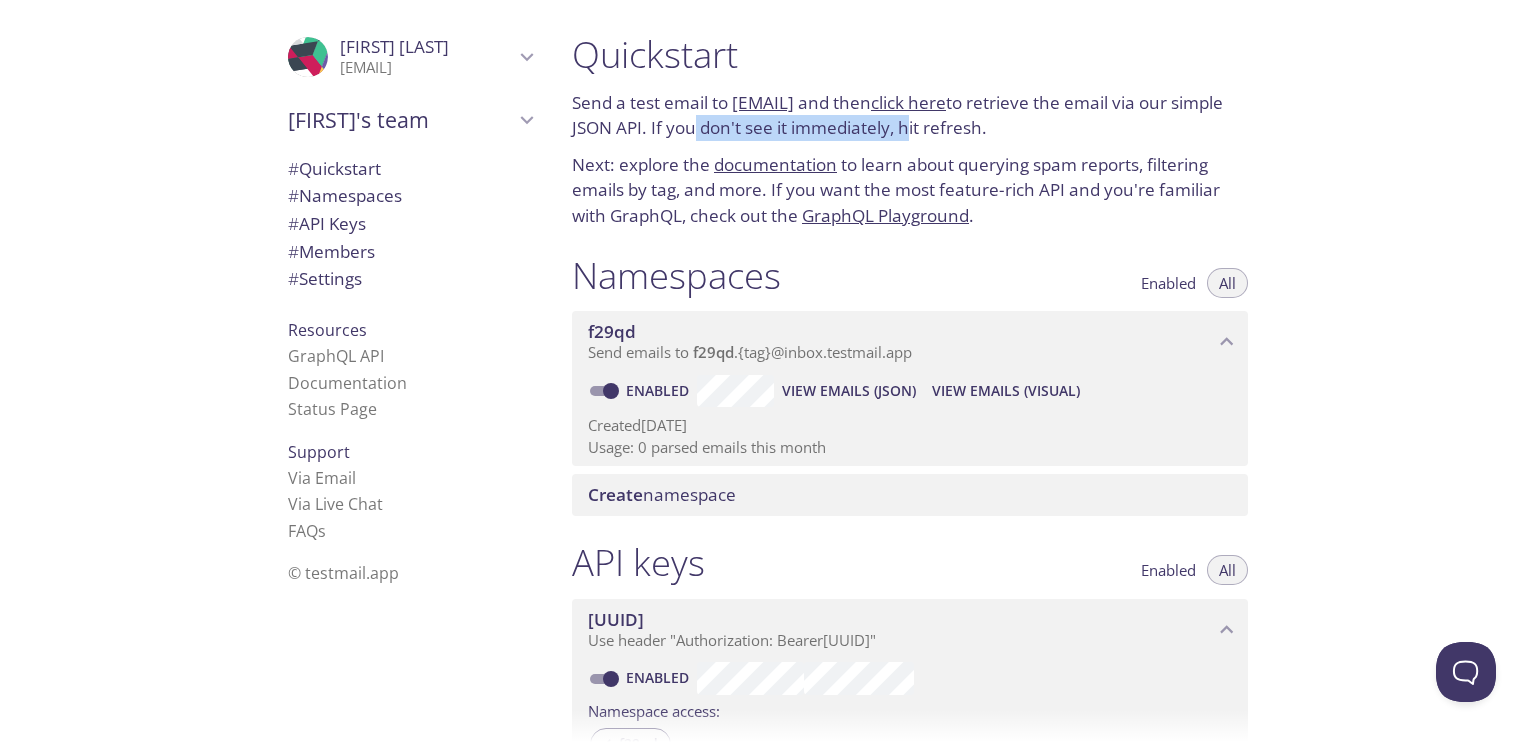 drag, startPoint x: 882, startPoint y: 131, endPoint x: 1097, endPoint y: 134, distance: 215.02094 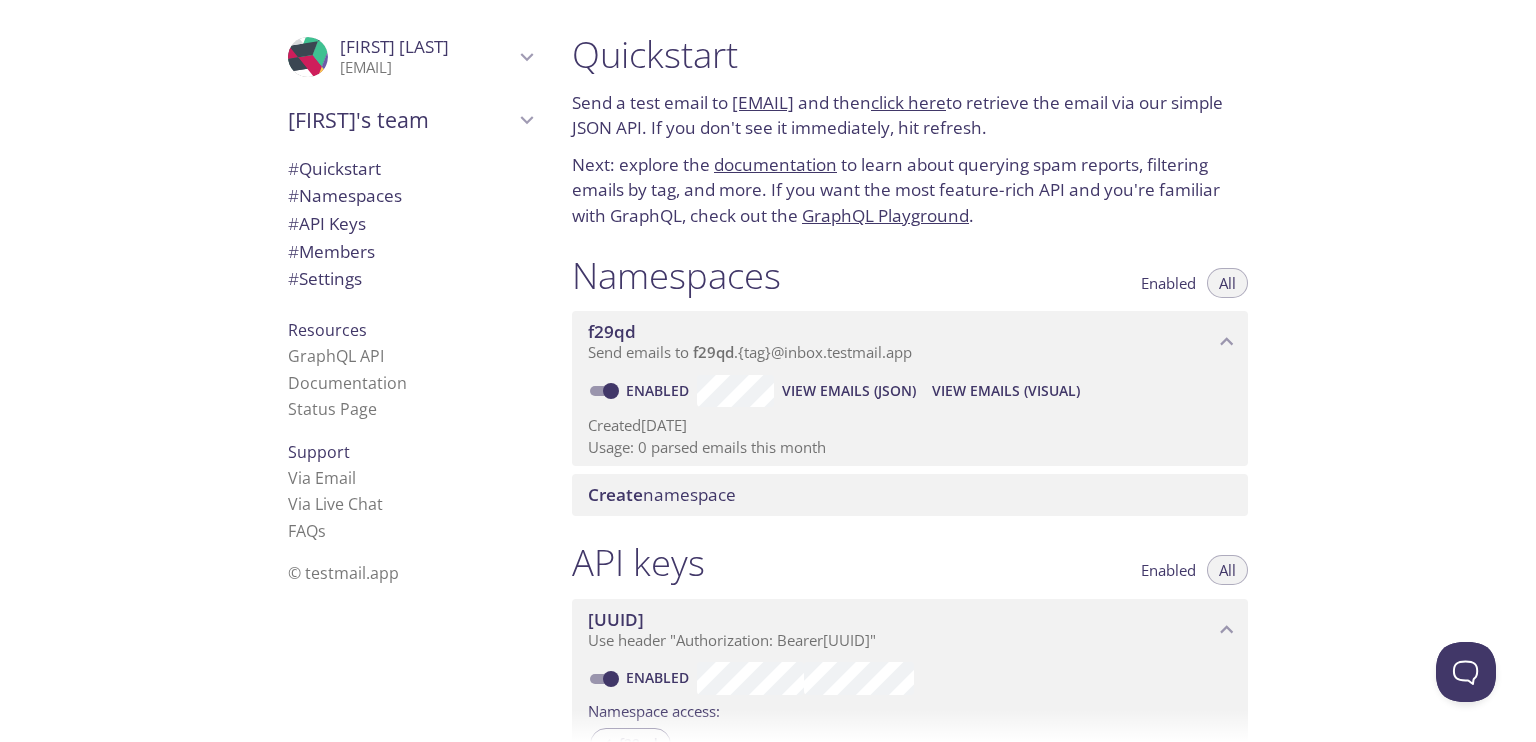 drag, startPoint x: 1119, startPoint y: 137, endPoint x: 1235, endPoint y: 140, distance: 116.03879 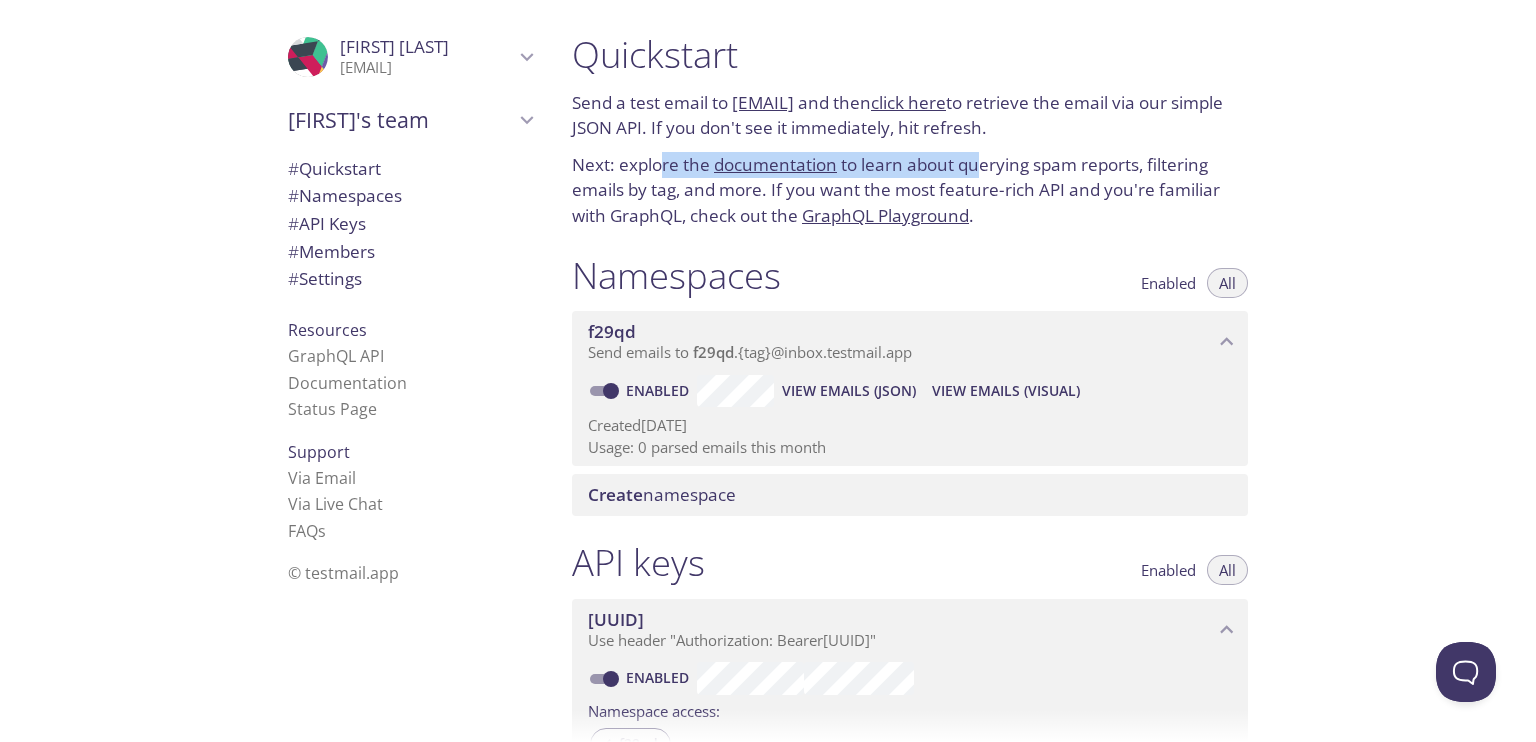drag, startPoint x: 672, startPoint y: 169, endPoint x: 984, endPoint y: 175, distance: 312.05768 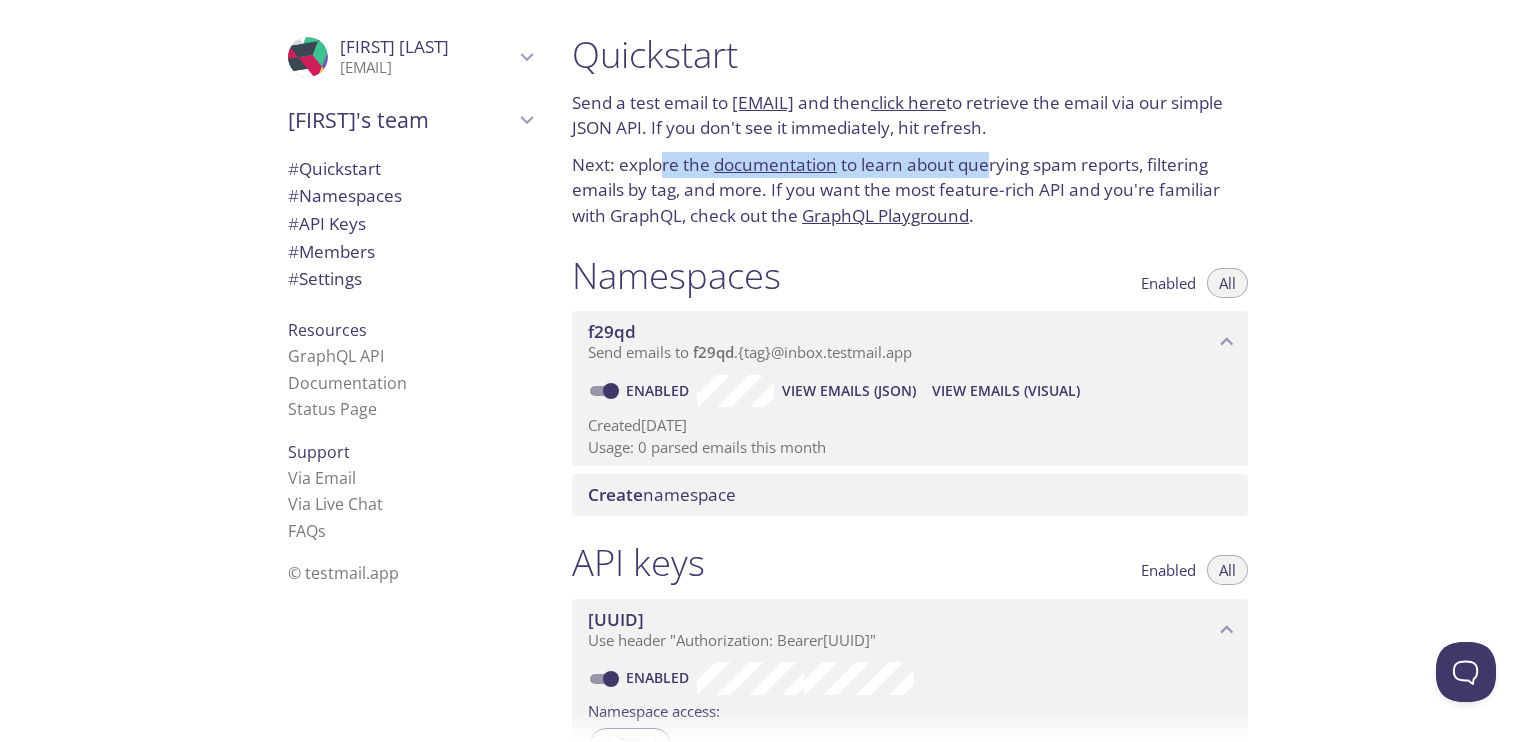 click on "Next: explore the   documentation   to learn about querying spam reports, filtering emails by tag, and more. If you want the most feature-rich API and you're familiar with GraphQL, check out the   GraphQL Playground ." at bounding box center (910, 190) 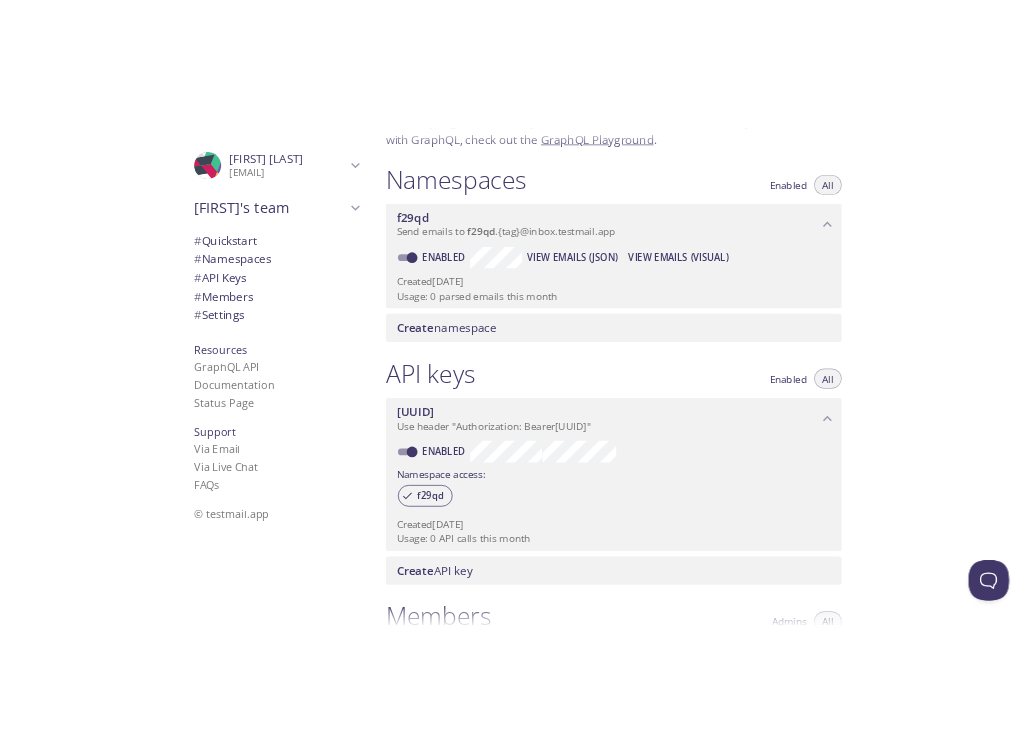 scroll, scrollTop: 200, scrollLeft: 0, axis: vertical 